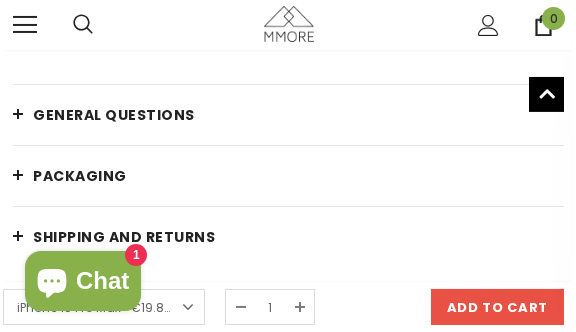 scroll, scrollTop: 1144, scrollLeft: 0, axis: vertical 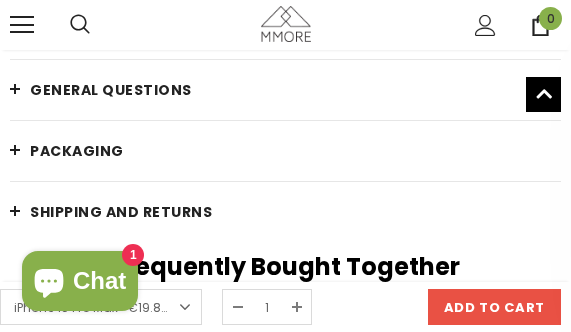 click at bounding box center (22, 25) 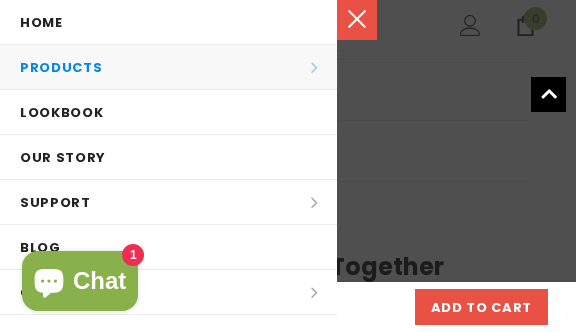 click on "Products
Products
All Products
All Collections
BUNDLES
Organic Collection
Wood Collection
Biodegradable Collection" at bounding box center (168, 67) 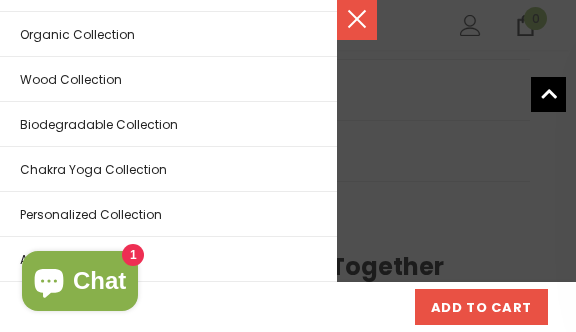 scroll, scrollTop: 170, scrollLeft: 0, axis: vertical 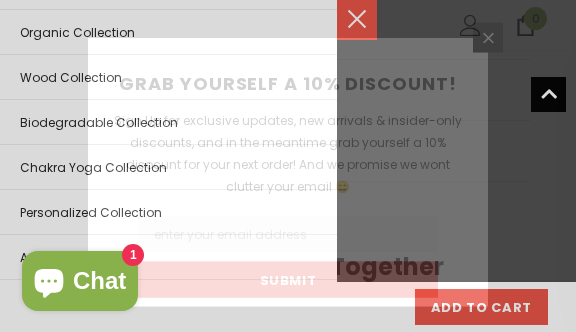 click on "Sign Up for exclusive updates, new arrivals & insider-only discounts, and in the meantime grab yourself a 10% disocunt for your next order! And we promise we wont clutter your email 😄" at bounding box center [288, 153] 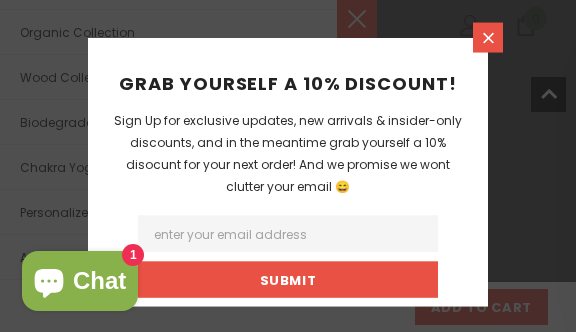 click 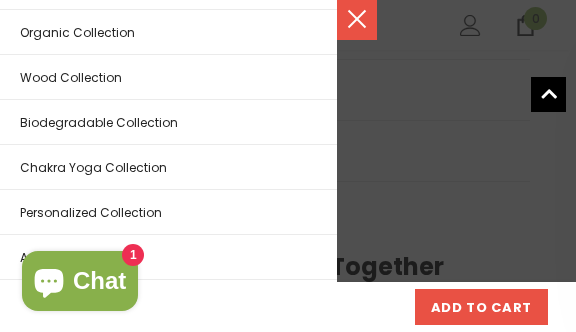 click on "Biodegradable Collection" at bounding box center (168, 122) 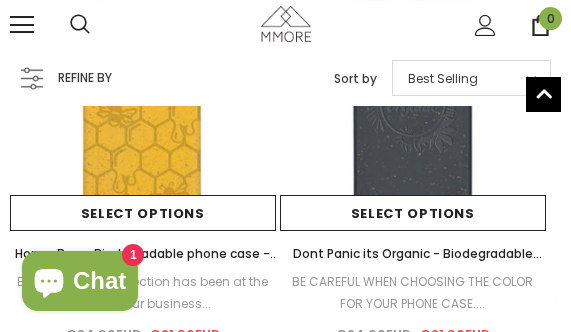 scroll, scrollTop: 3016, scrollLeft: 0, axis: vertical 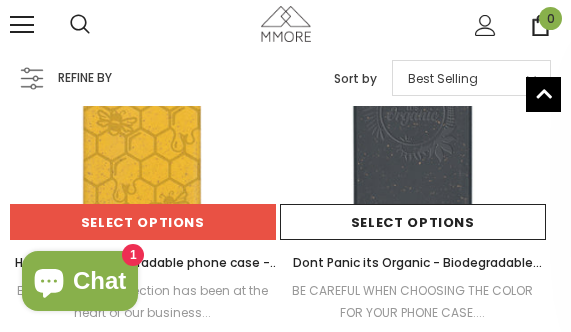 click on "Select options" at bounding box center (143, 222) 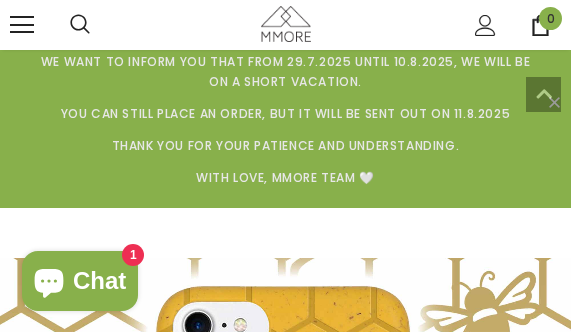select on "Black" 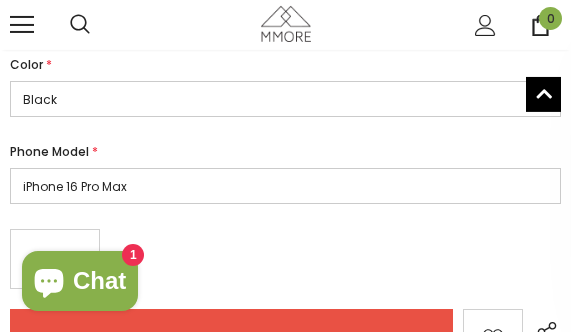 scroll, scrollTop: 962, scrollLeft: 0, axis: vertical 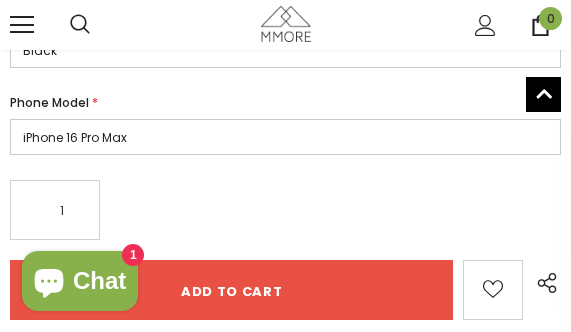 click on "iPhone 16 Pro Max iPhone 16 Plus iPhone 16 Pro iPhone 16 iPhone 16e iPhone 15 Pro Max iPhone 15 Plus iPhone 15 Pro iPhone 15 iPhone 14 Pro Max iPhone 14 Plus iPhone 14 Pro iPhone 14 iPhone 13 Pro Max iPhone 13 Pro iPhone 13 iPhone 13 Mini iPhone 12 Pro Max iPhone 12 / 12 Pro iPhone 12 Mini iPhone 11 PRO MAX iPhone 11 PRO iPhone 11 iPhone XS MAX iPhone X/XS iPhone 7/8 PLUS iPhone 6/6S PLUS iPhone 6/6S/7/8/SE2/SE3" at bounding box center (285, 137) 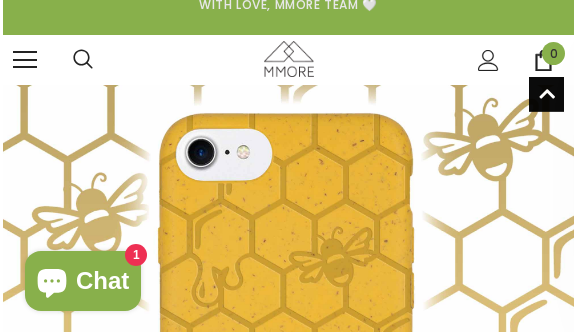 scroll, scrollTop: 130, scrollLeft: 0, axis: vertical 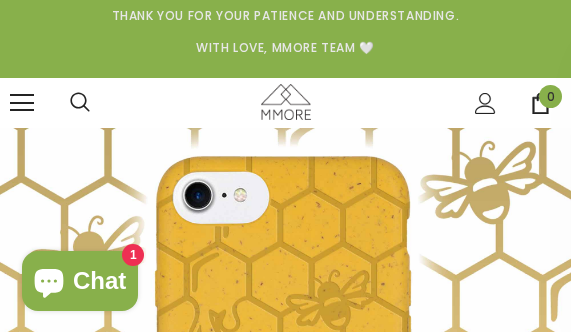 click at bounding box center (22, 103) 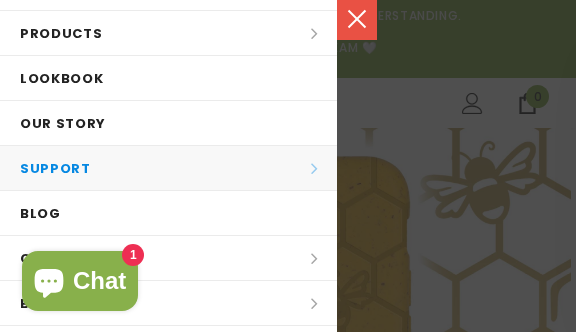 scroll, scrollTop: 34, scrollLeft: 0, axis: vertical 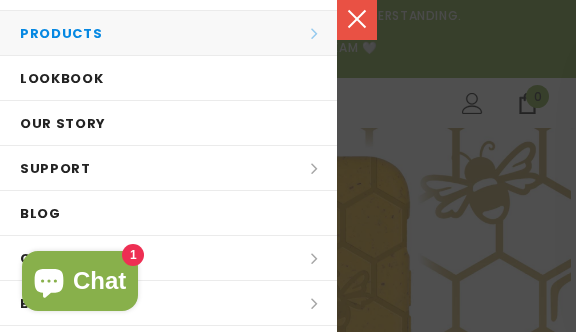 click on "Products
Products
All Products
All Collections
BUNDLES
Organic Collection
Wood Collection
Biodegradable Collection" at bounding box center [168, 33] 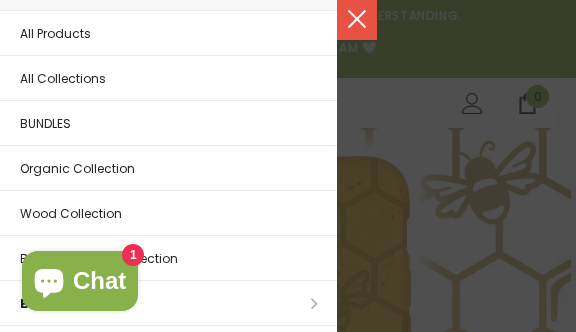 scroll, scrollTop: 0, scrollLeft: 0, axis: both 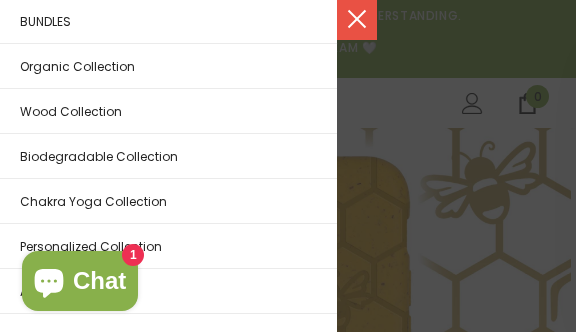 click on "Wood Collection" at bounding box center (168, 111) 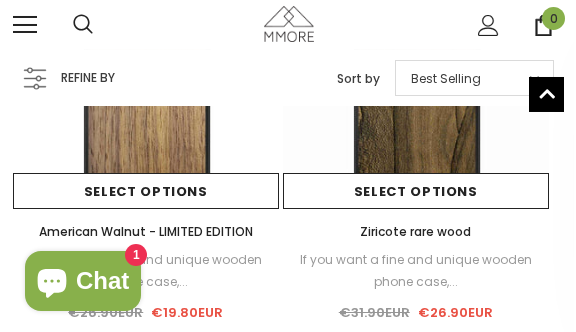 scroll, scrollTop: 494, scrollLeft: 0, axis: vertical 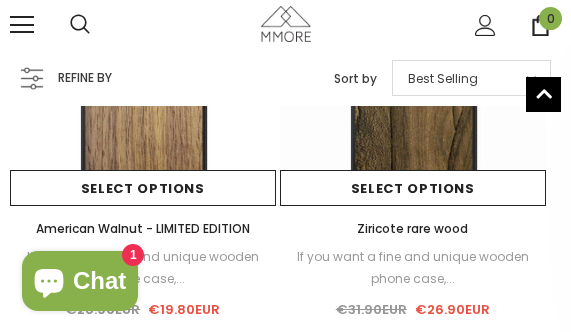 click at bounding box center (22, 17) 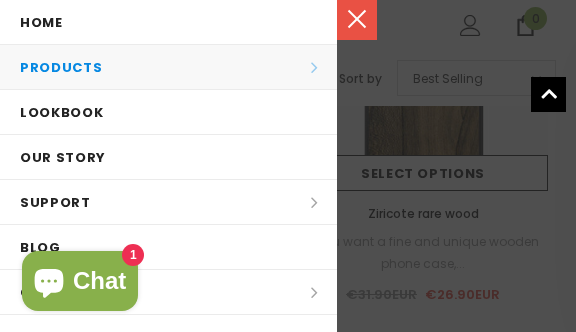 click on "Products
Products
All Products
All Collections
BUNDLES
Organic Collection
Wood Collection
Biodegradable Collection" at bounding box center (168, 67) 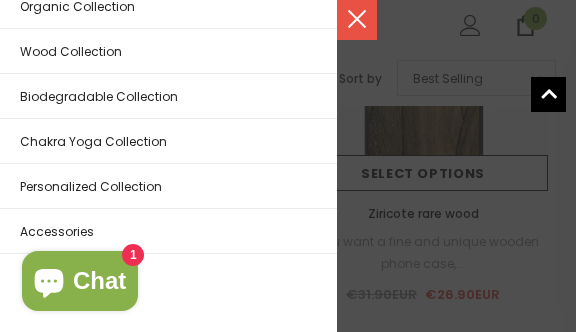 scroll, scrollTop: 204, scrollLeft: 0, axis: vertical 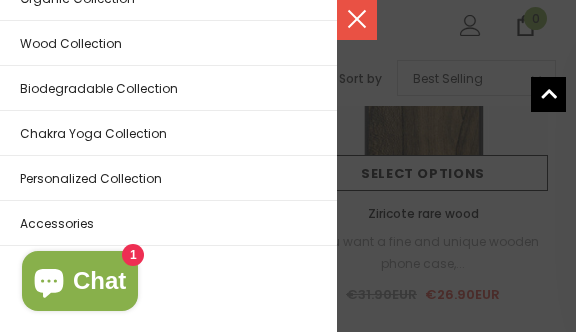 click on "Biodegradable Collection" at bounding box center [99, 88] 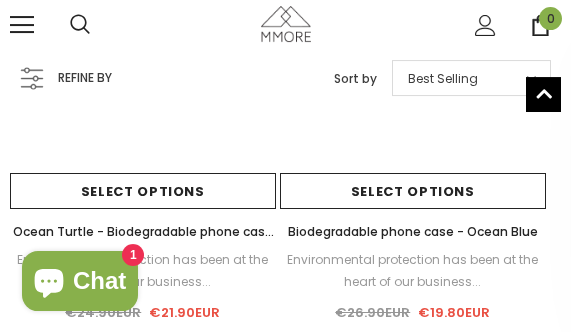 scroll, scrollTop: 1768, scrollLeft: 0, axis: vertical 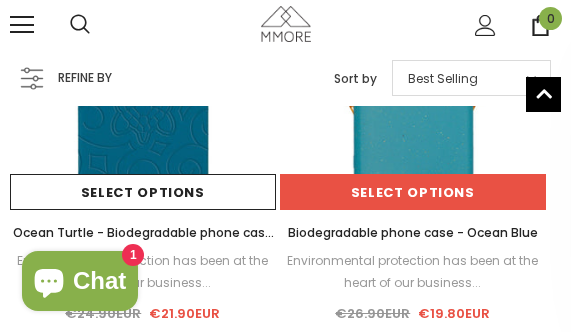 click on "Select options" at bounding box center (413, 192) 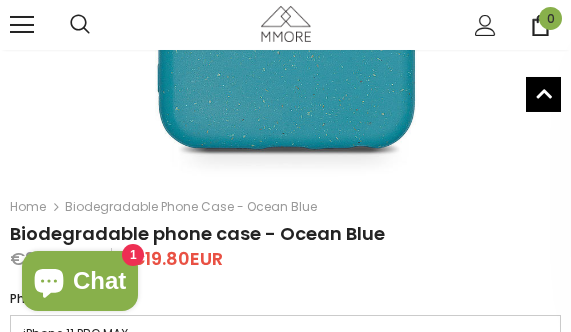 scroll, scrollTop: 650, scrollLeft: 0, axis: vertical 